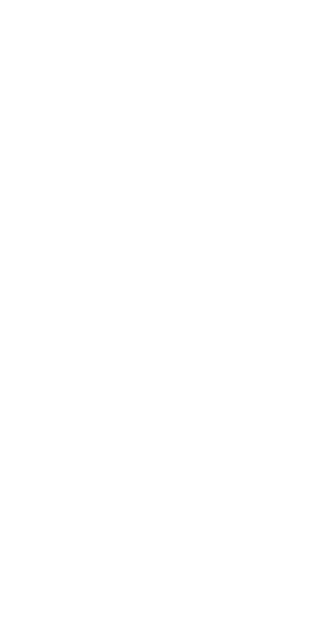 scroll, scrollTop: 0, scrollLeft: 0, axis: both 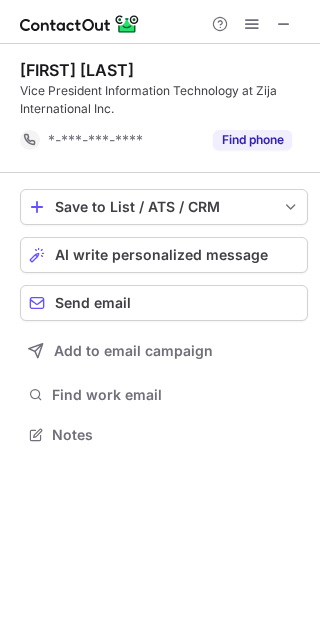 drag, startPoint x: 287, startPoint y: 26, endPoint x: 161, endPoint y: 27, distance: 126.00397 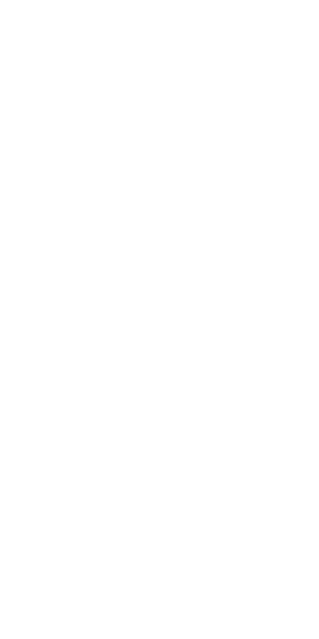 scroll, scrollTop: 0, scrollLeft: 0, axis: both 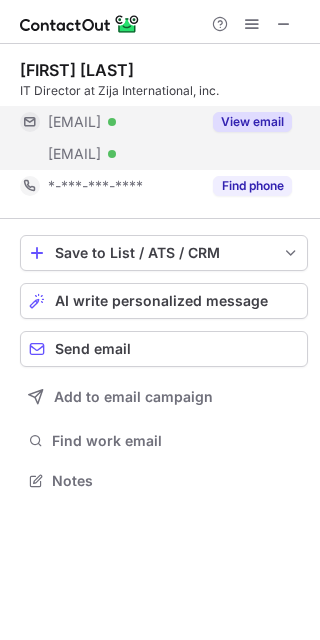 click on "View email" at bounding box center [252, 122] 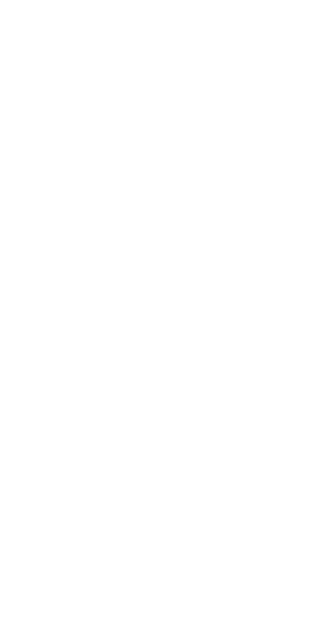scroll, scrollTop: 0, scrollLeft: 0, axis: both 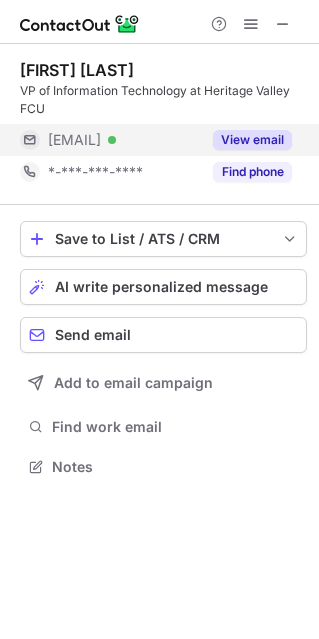 click on "View email" at bounding box center [252, 140] 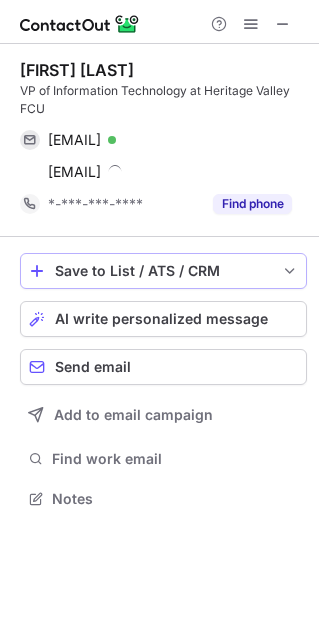 scroll, scrollTop: 9, scrollLeft: 9, axis: both 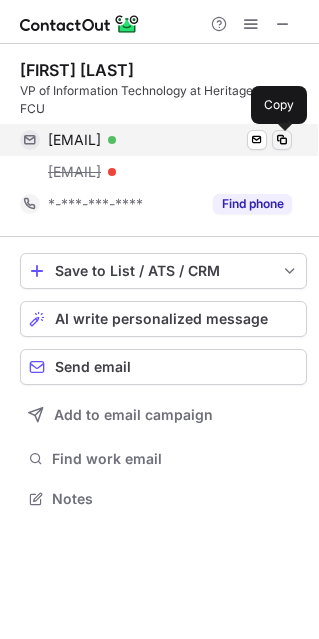click at bounding box center [282, 140] 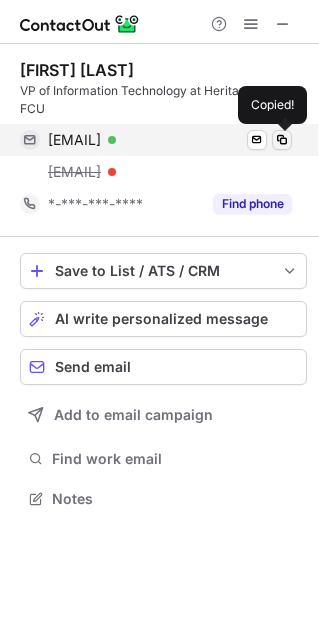 type 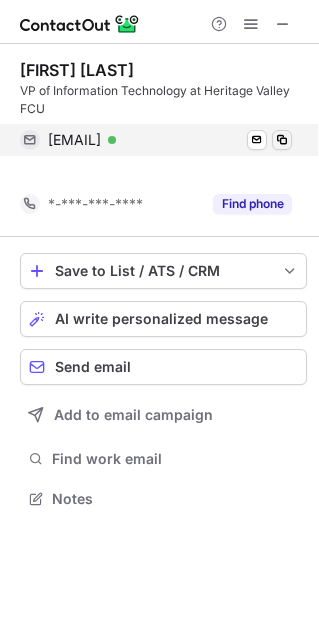 scroll, scrollTop: 452, scrollLeft: 319, axis: both 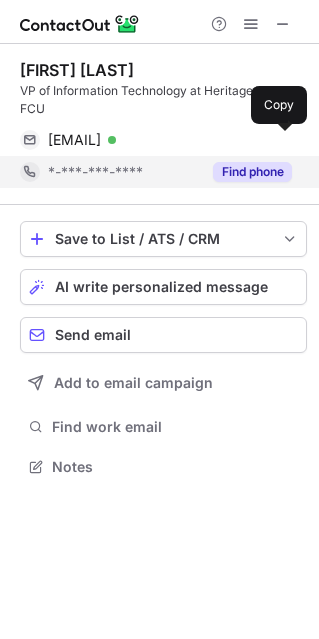 click on "Find phone" at bounding box center [252, 172] 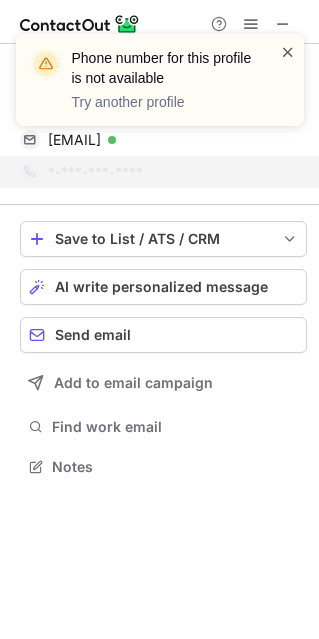 click at bounding box center [288, 52] 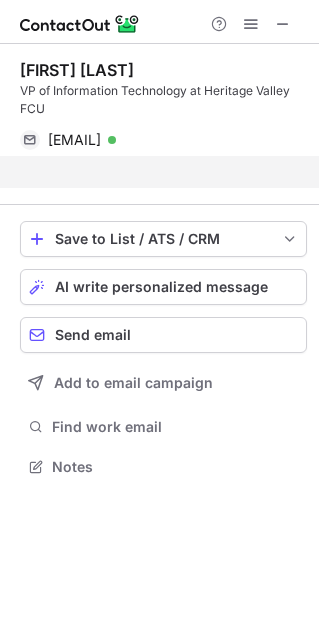 scroll, scrollTop: 420, scrollLeft: 319, axis: both 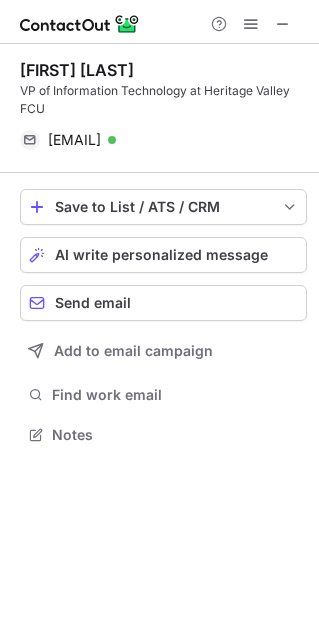 click on "Phone number for this profile is not available Try another profile" at bounding box center (160, 88) 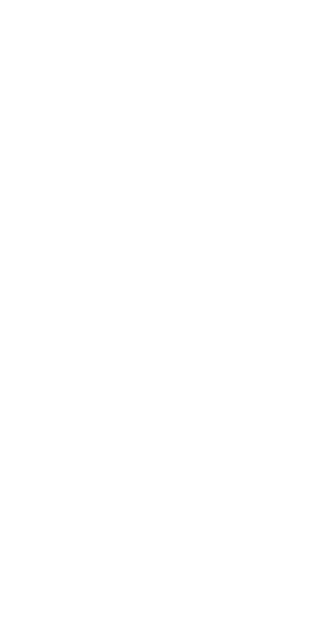 scroll, scrollTop: 0, scrollLeft: 0, axis: both 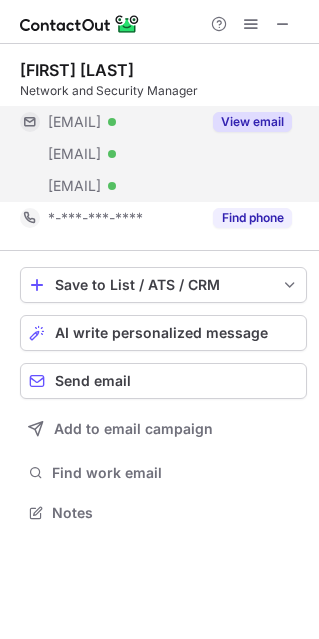 click on "View email" at bounding box center [252, 122] 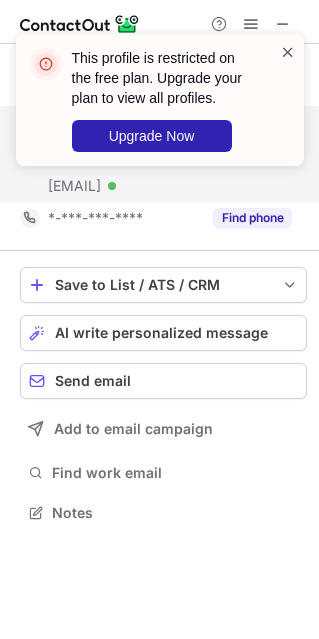 click at bounding box center [288, 52] 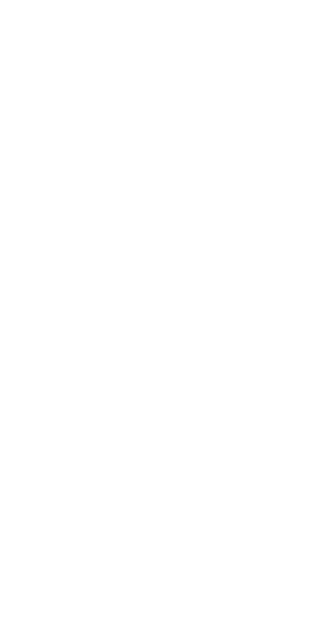 scroll, scrollTop: 0, scrollLeft: 0, axis: both 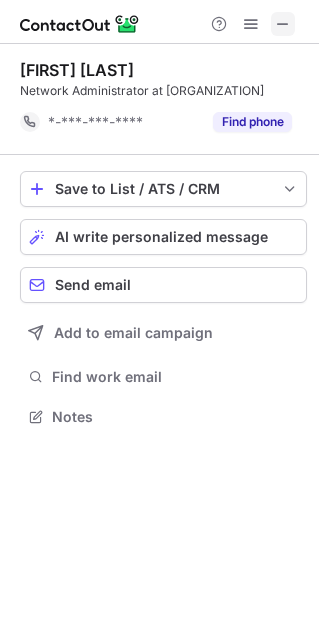 click at bounding box center [283, 24] 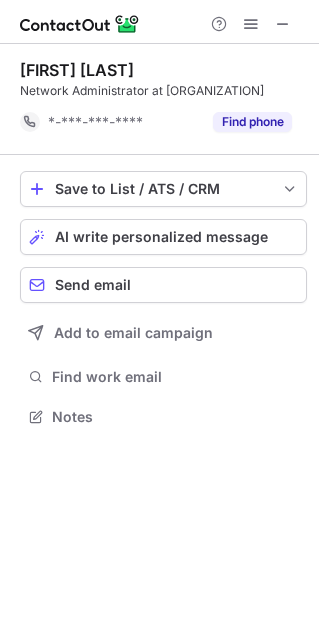 type 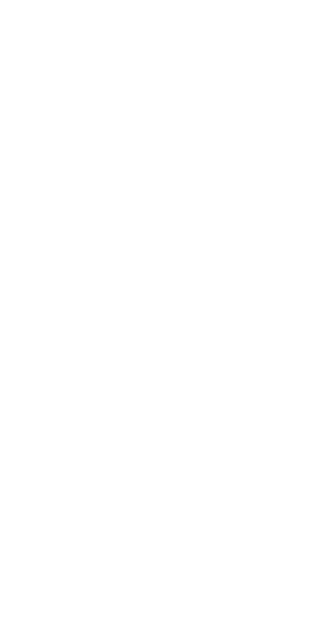 scroll, scrollTop: 0, scrollLeft: 0, axis: both 